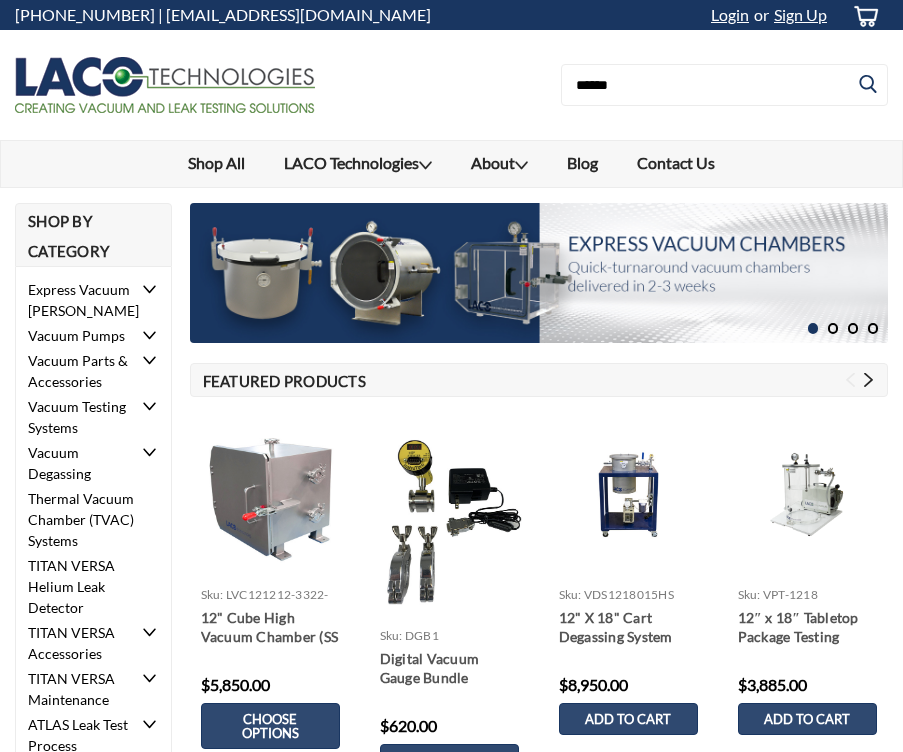 scroll, scrollTop: 0, scrollLeft: 0, axis: both 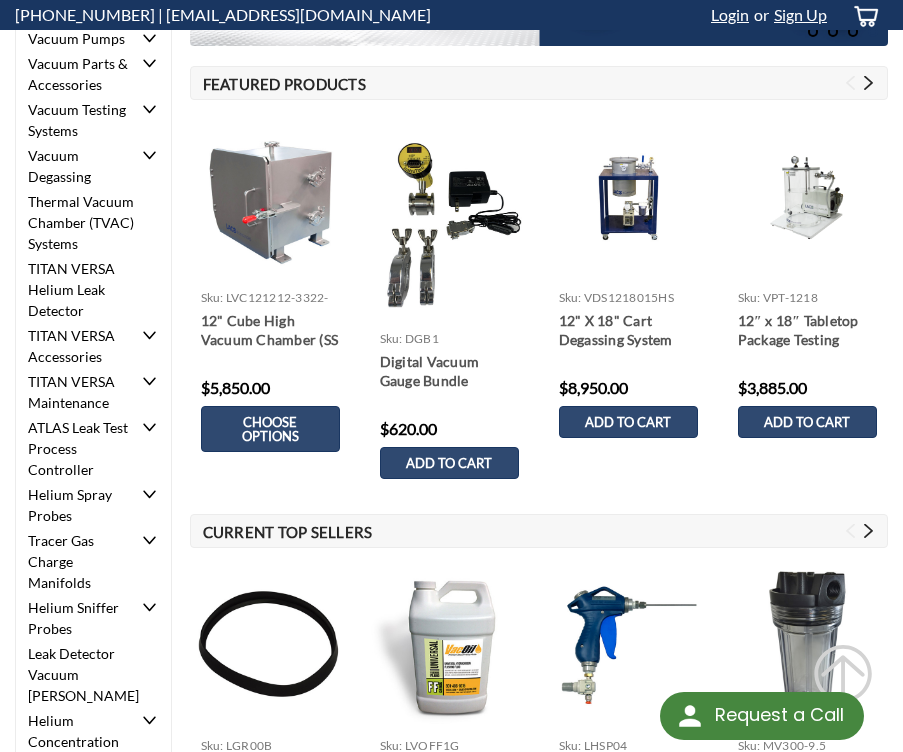 click 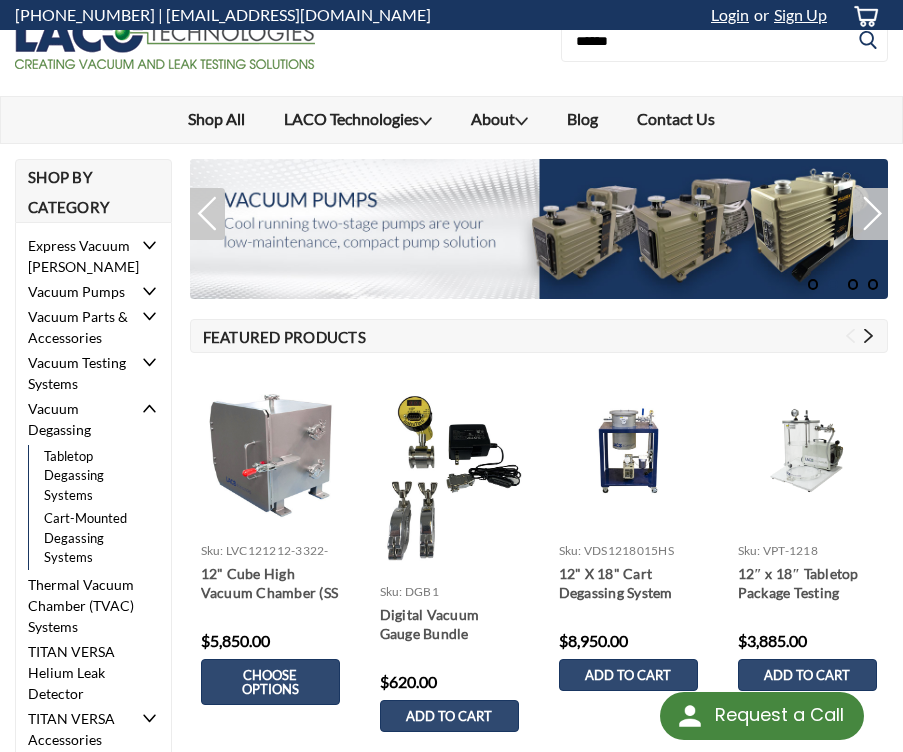 scroll, scrollTop: 0, scrollLeft: 0, axis: both 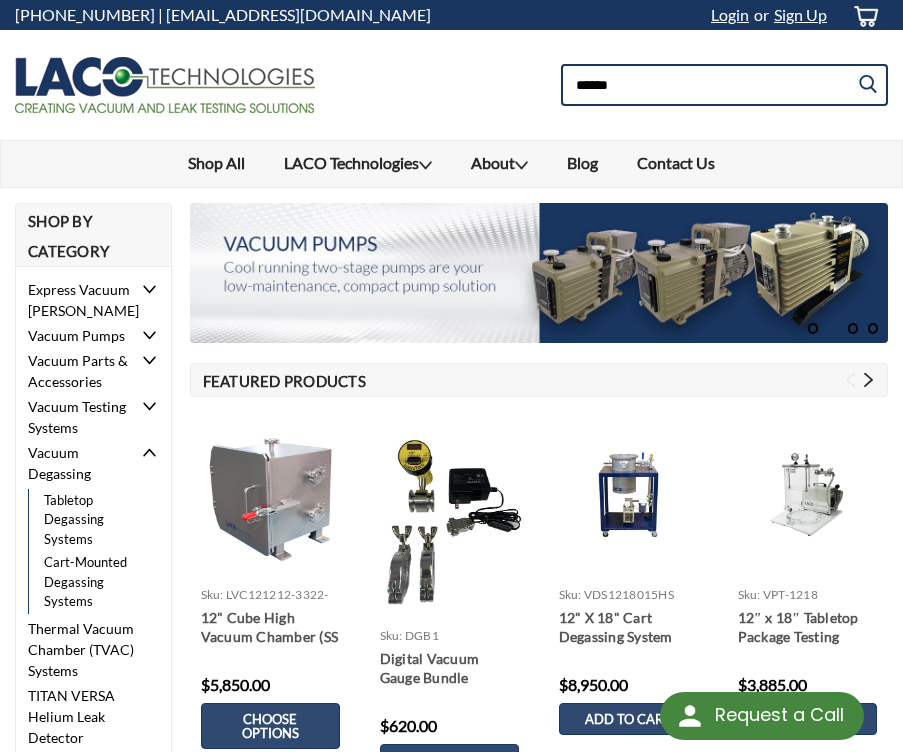 click at bounding box center (724, 85) 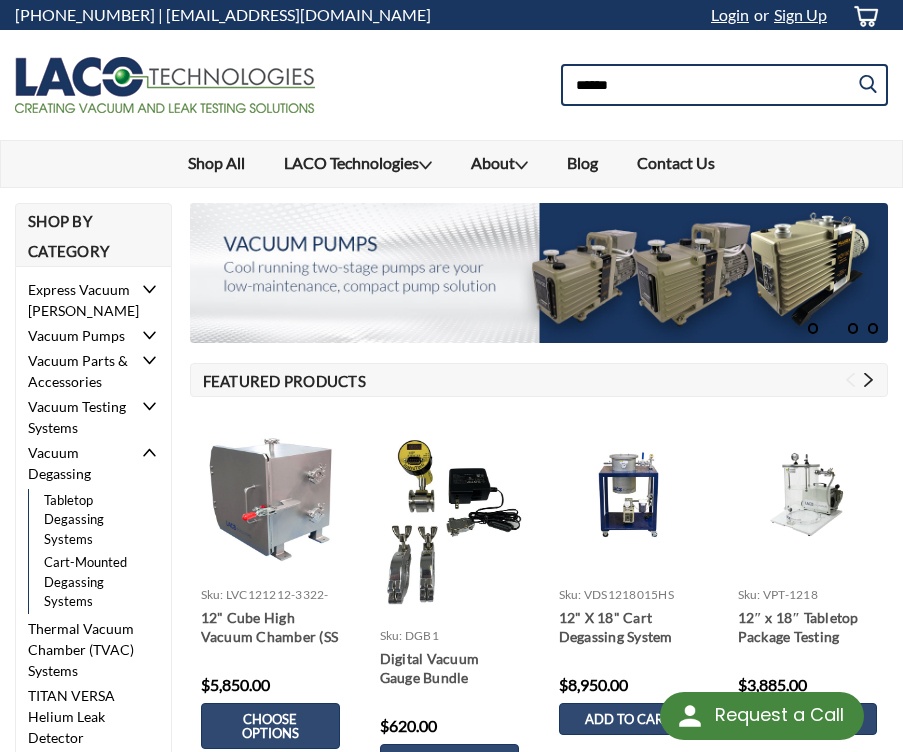paste on "**********" 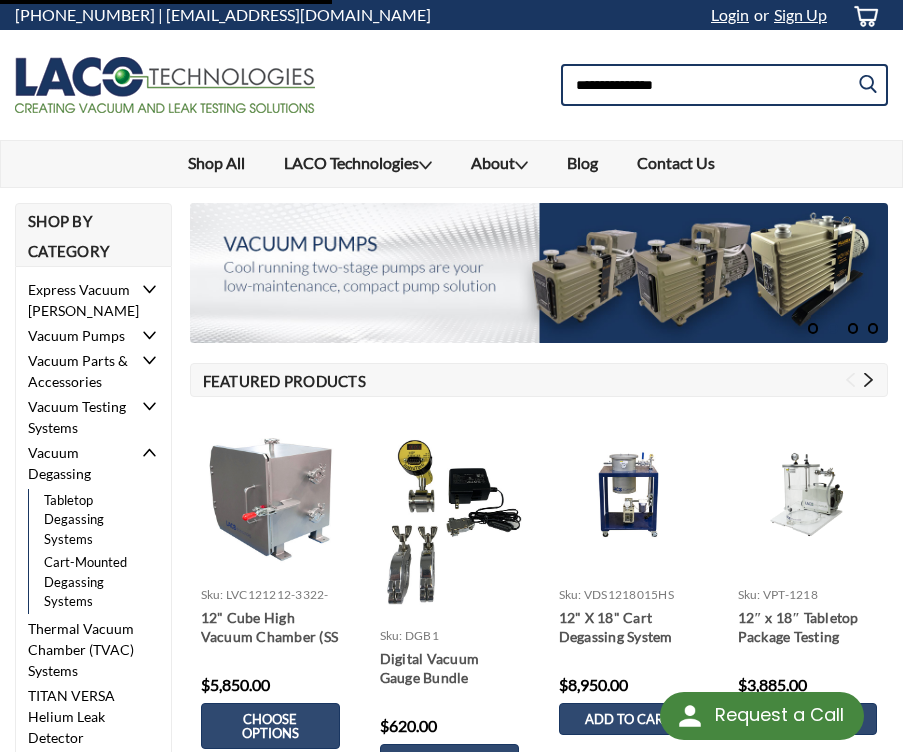 type on "**********" 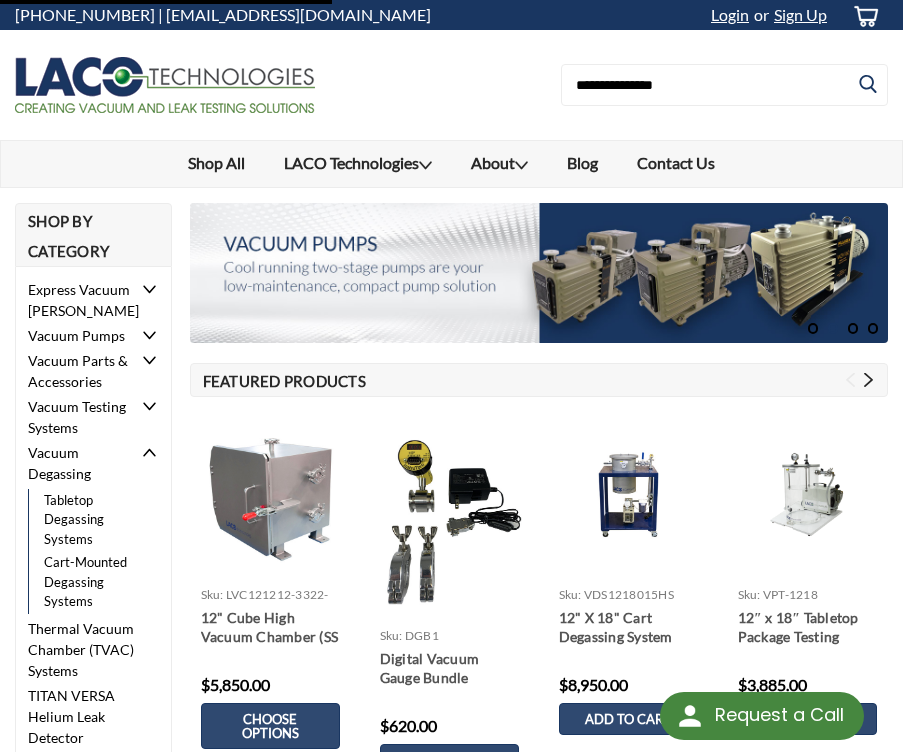 click at bounding box center [872, 85] 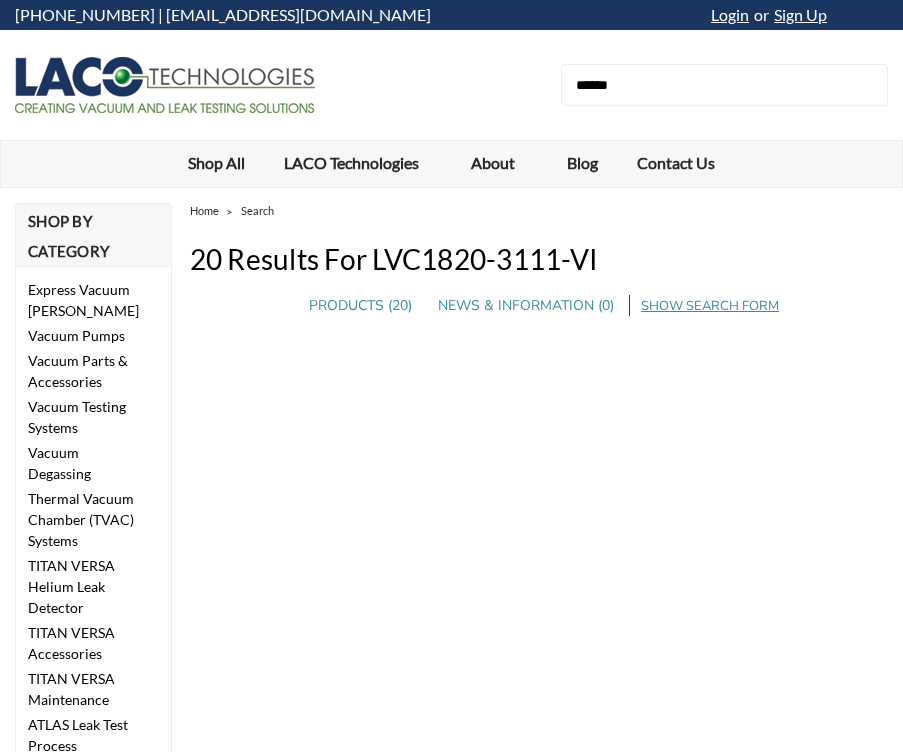 scroll, scrollTop: 0, scrollLeft: 0, axis: both 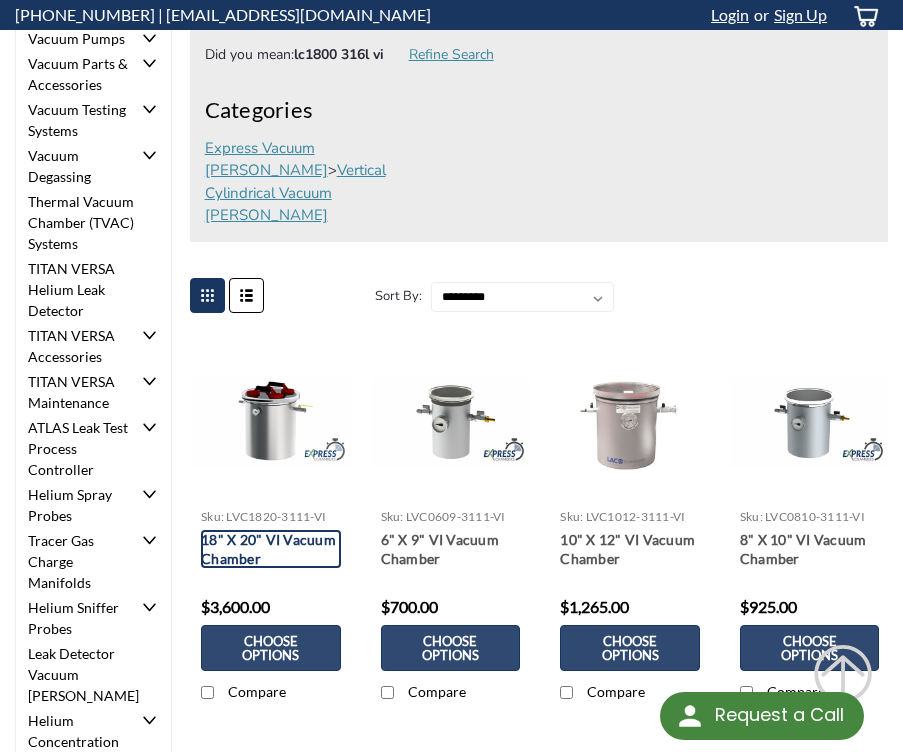 click on "18" X 20" VI Vacuum Chamber" at bounding box center (271, 549) 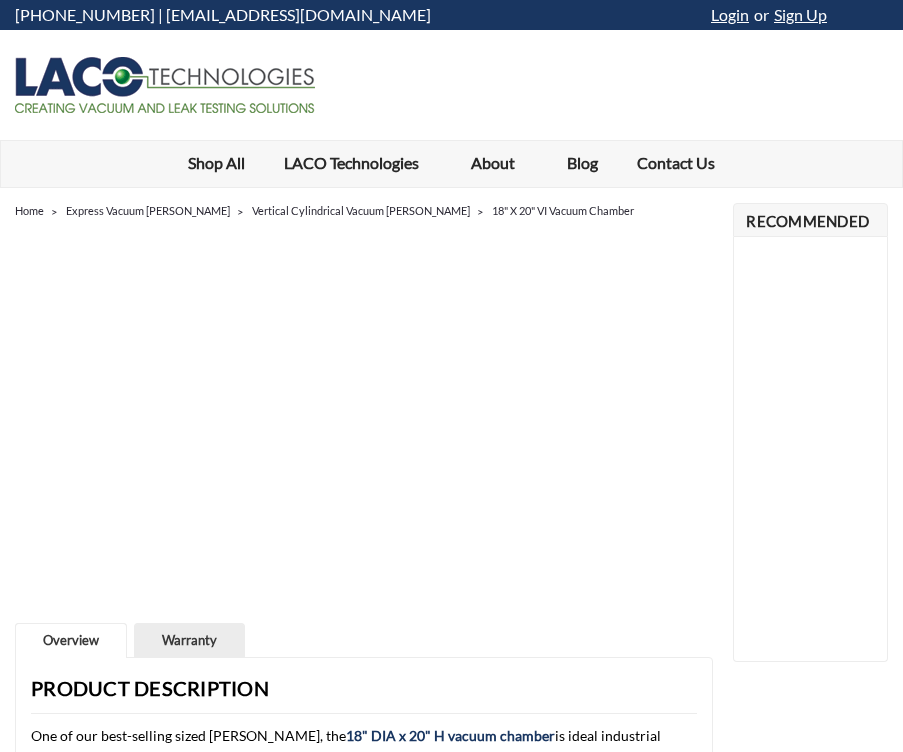 scroll, scrollTop: 0, scrollLeft: 0, axis: both 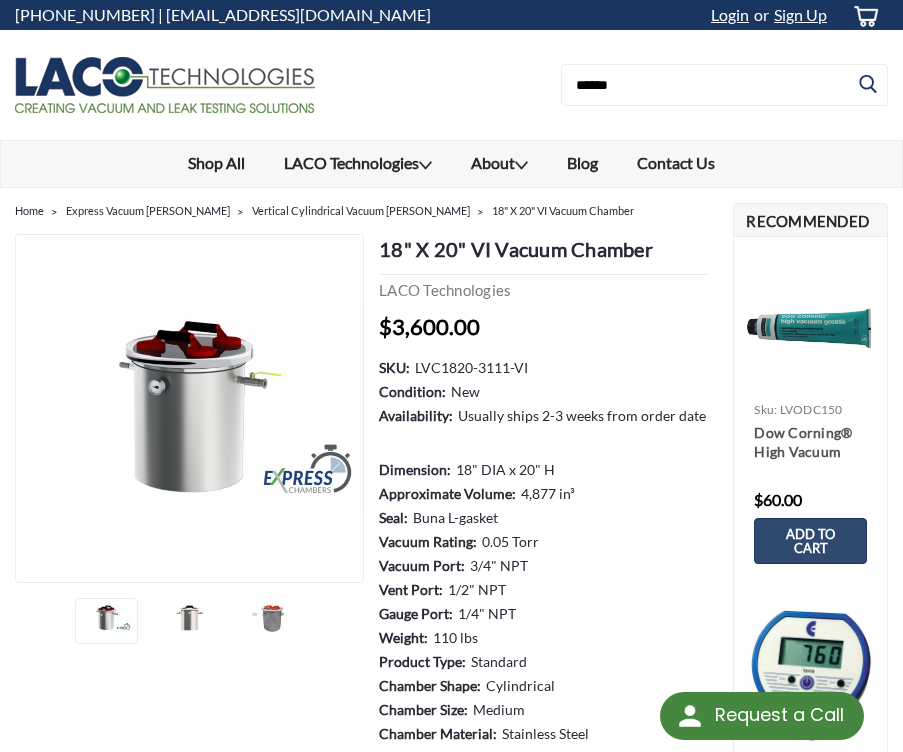 click on "Search
×" at bounding box center (670, 85) 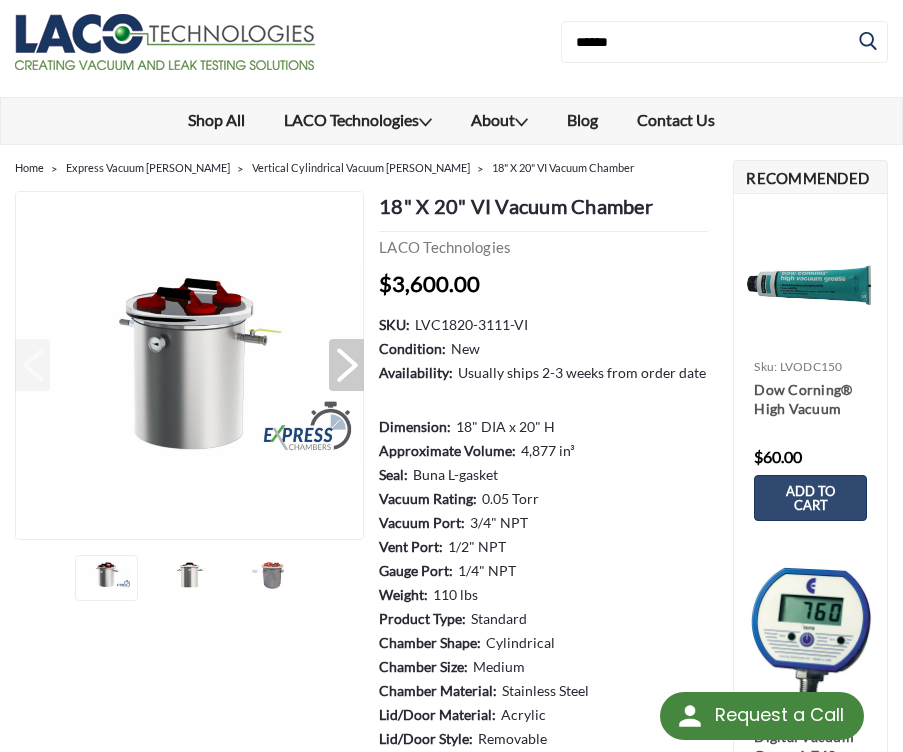 scroll, scrollTop: 67, scrollLeft: 0, axis: vertical 